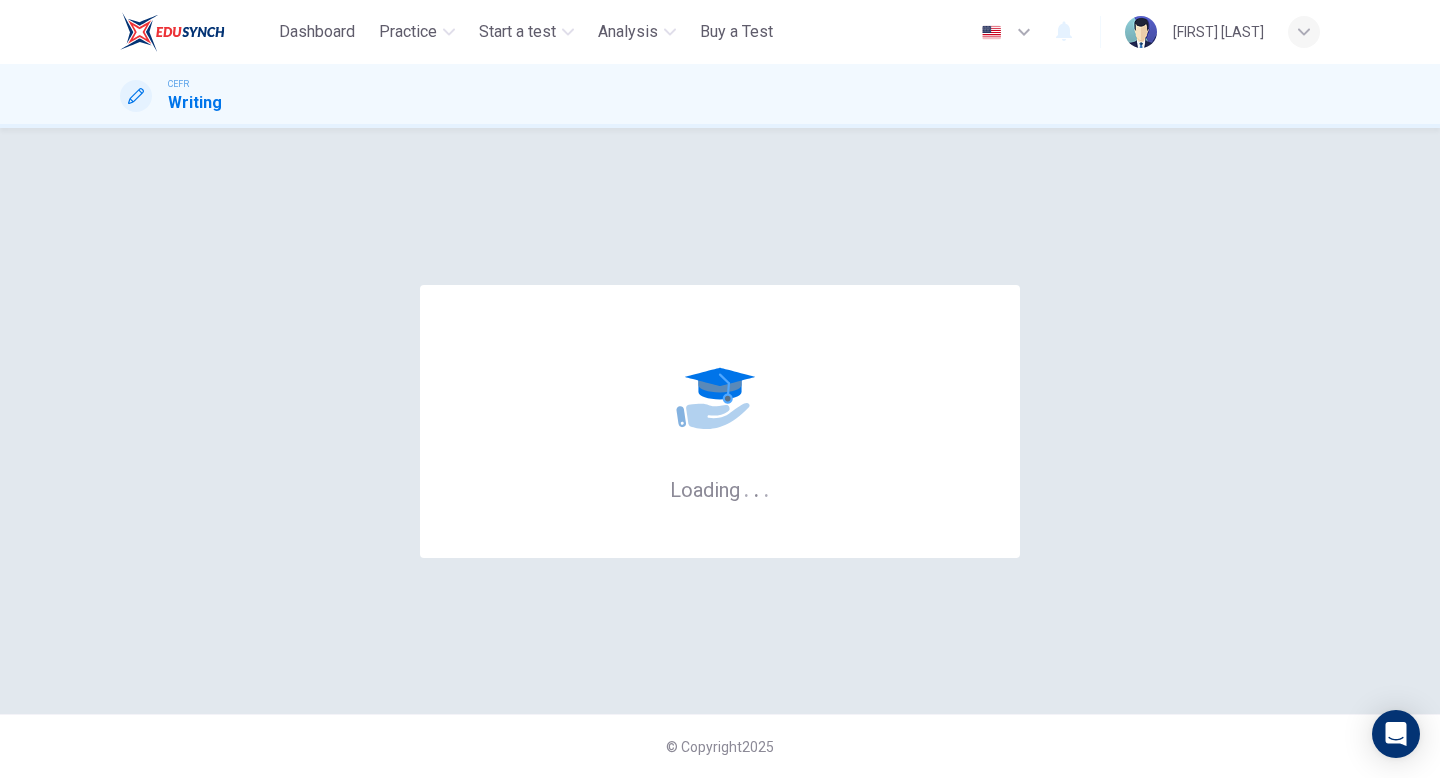 scroll, scrollTop: 0, scrollLeft: 0, axis: both 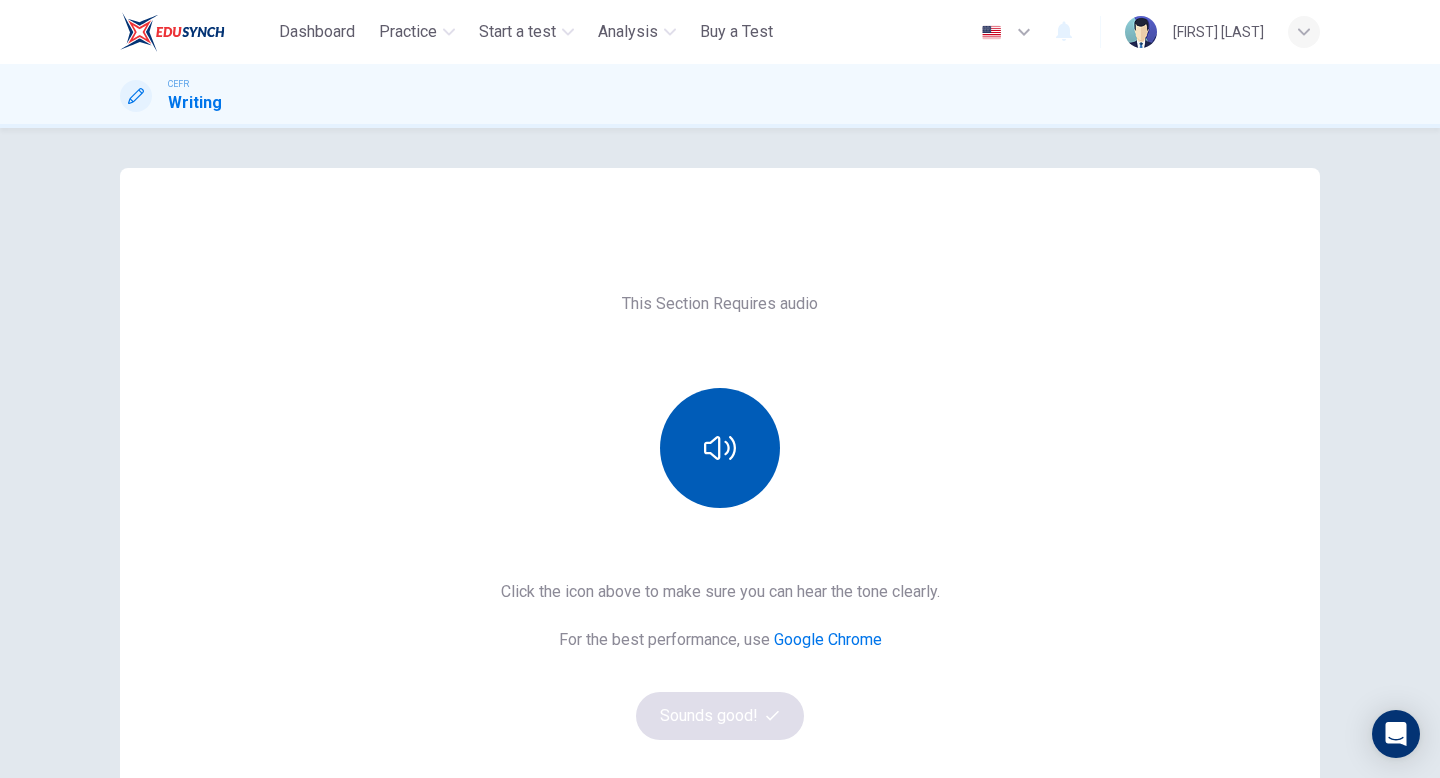 click at bounding box center (720, 448) 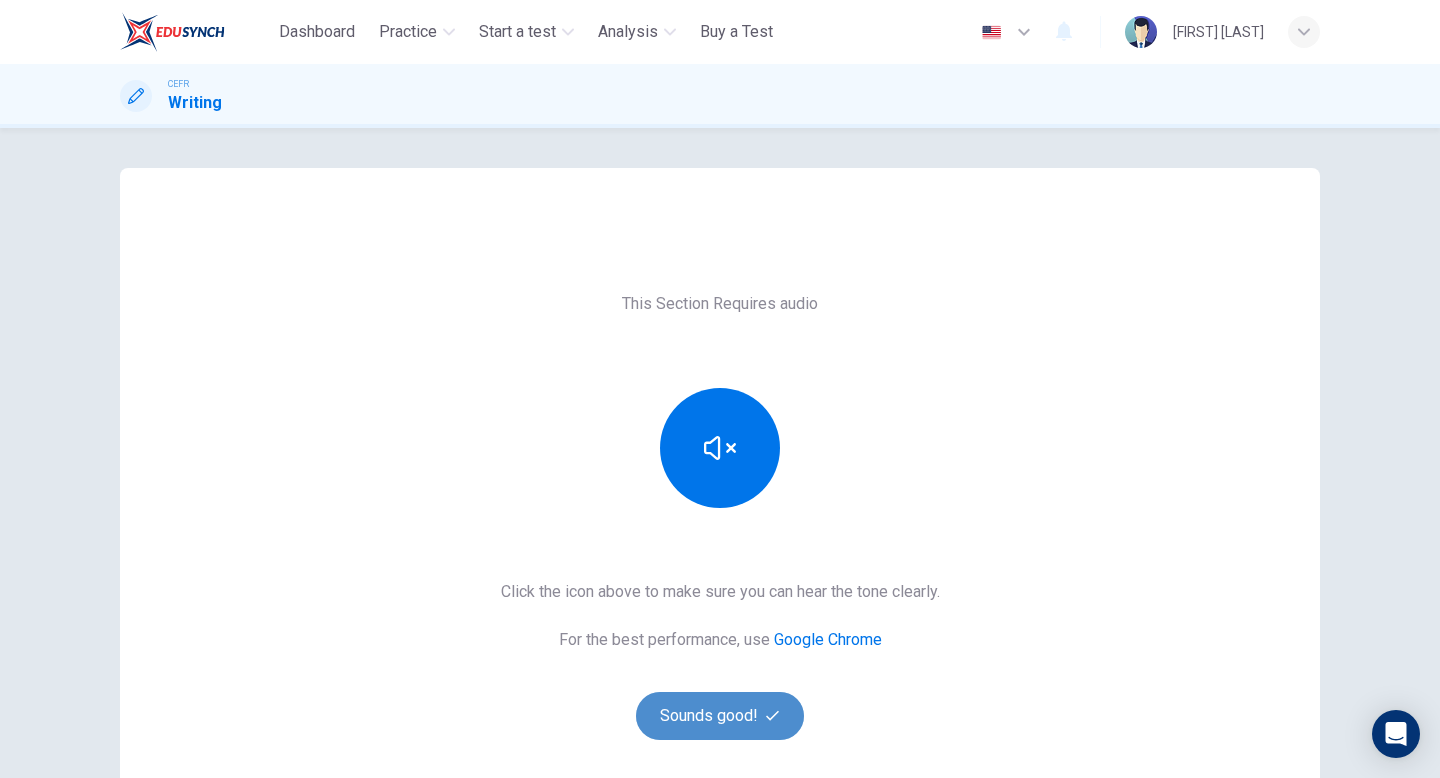 click on "Sounds good!" at bounding box center (720, 716) 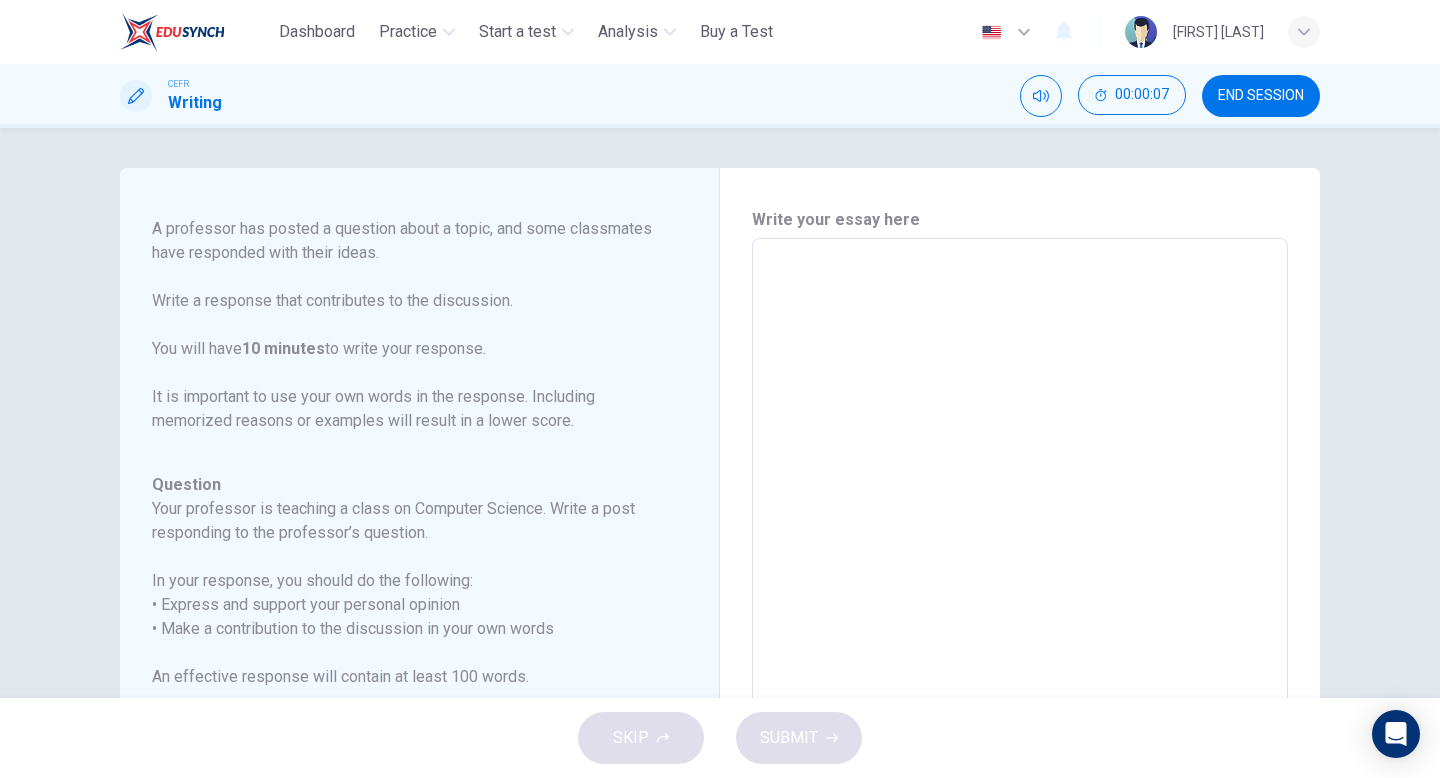 scroll, scrollTop: 222, scrollLeft: 0, axis: vertical 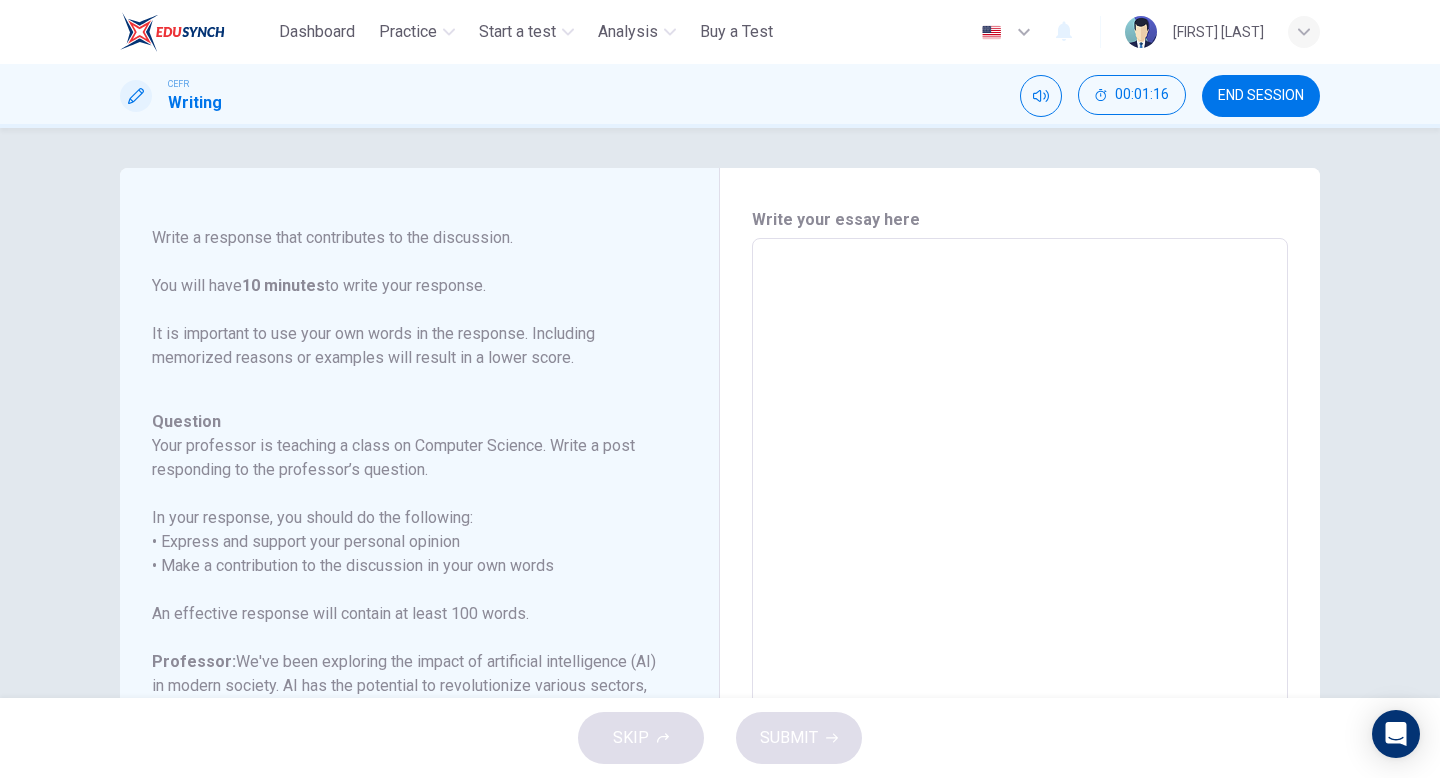 click at bounding box center (1020, 572) 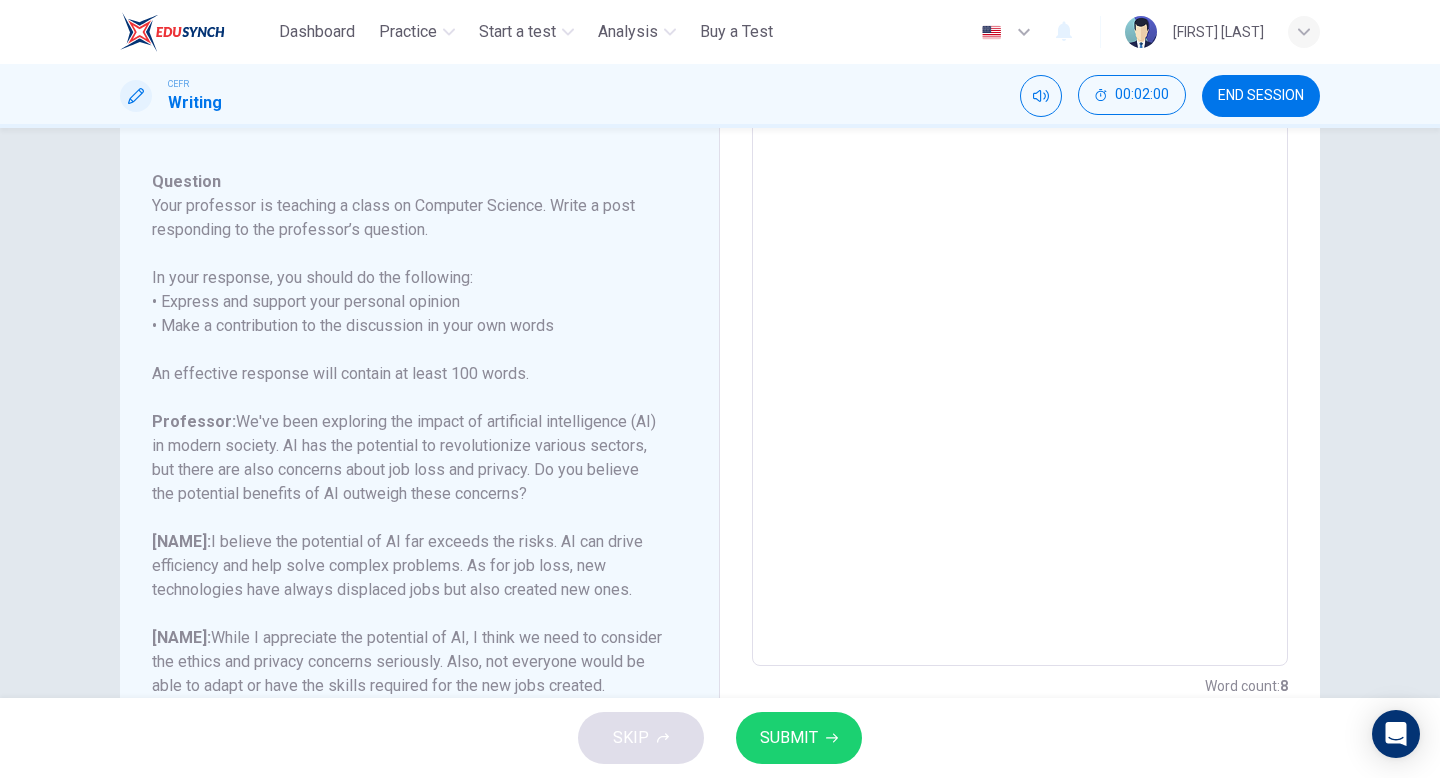 scroll, scrollTop: 320, scrollLeft: 0, axis: vertical 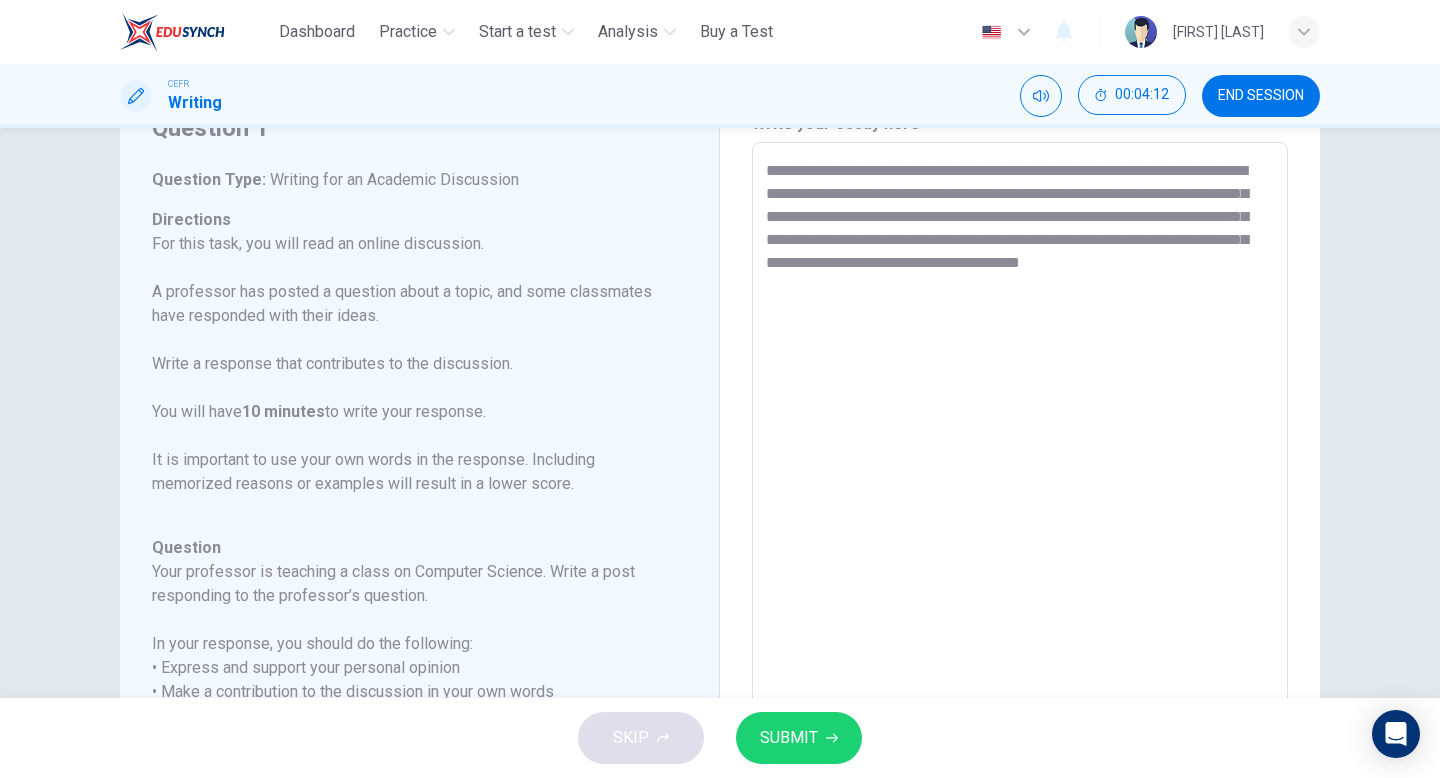 click on "**********" at bounding box center (1020, 476) 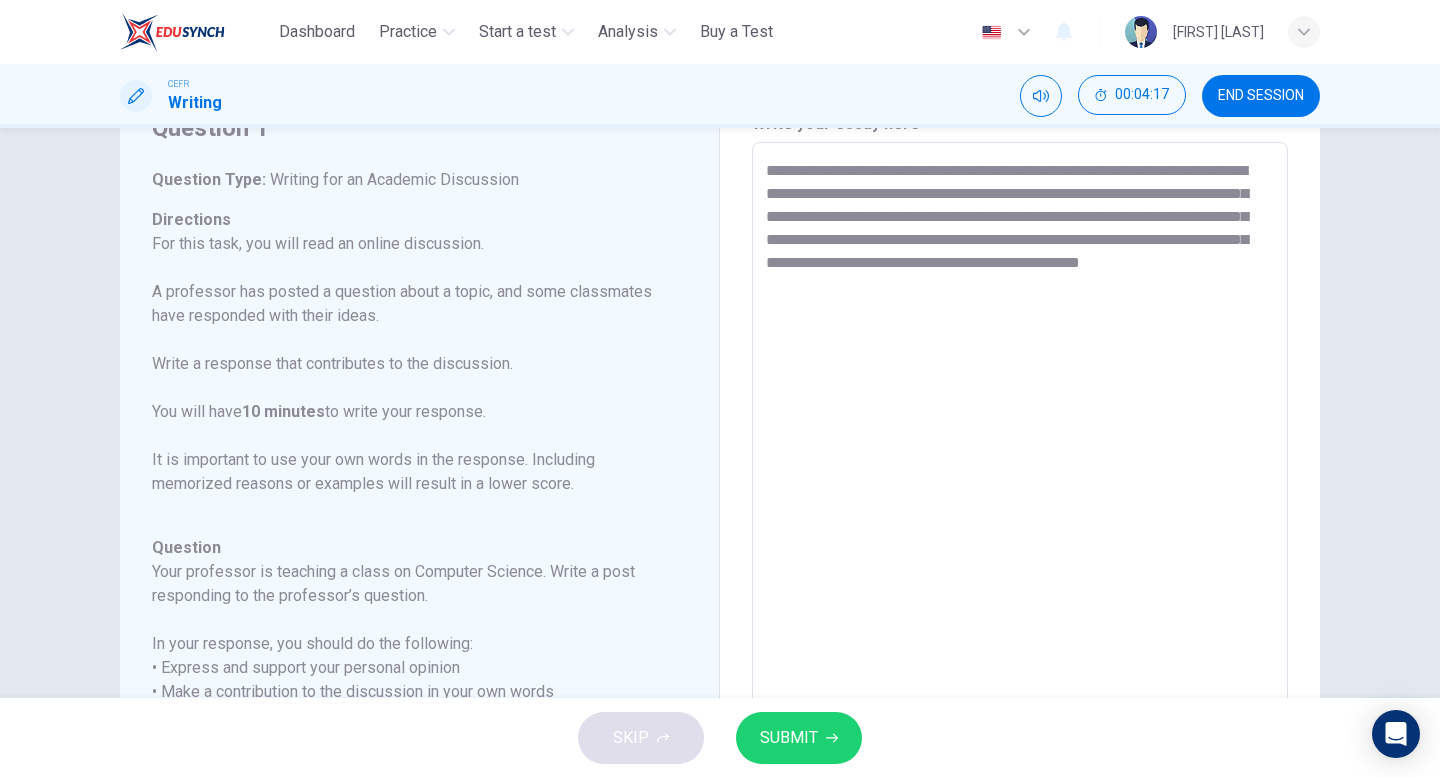 click on "**********" at bounding box center (1020, 476) 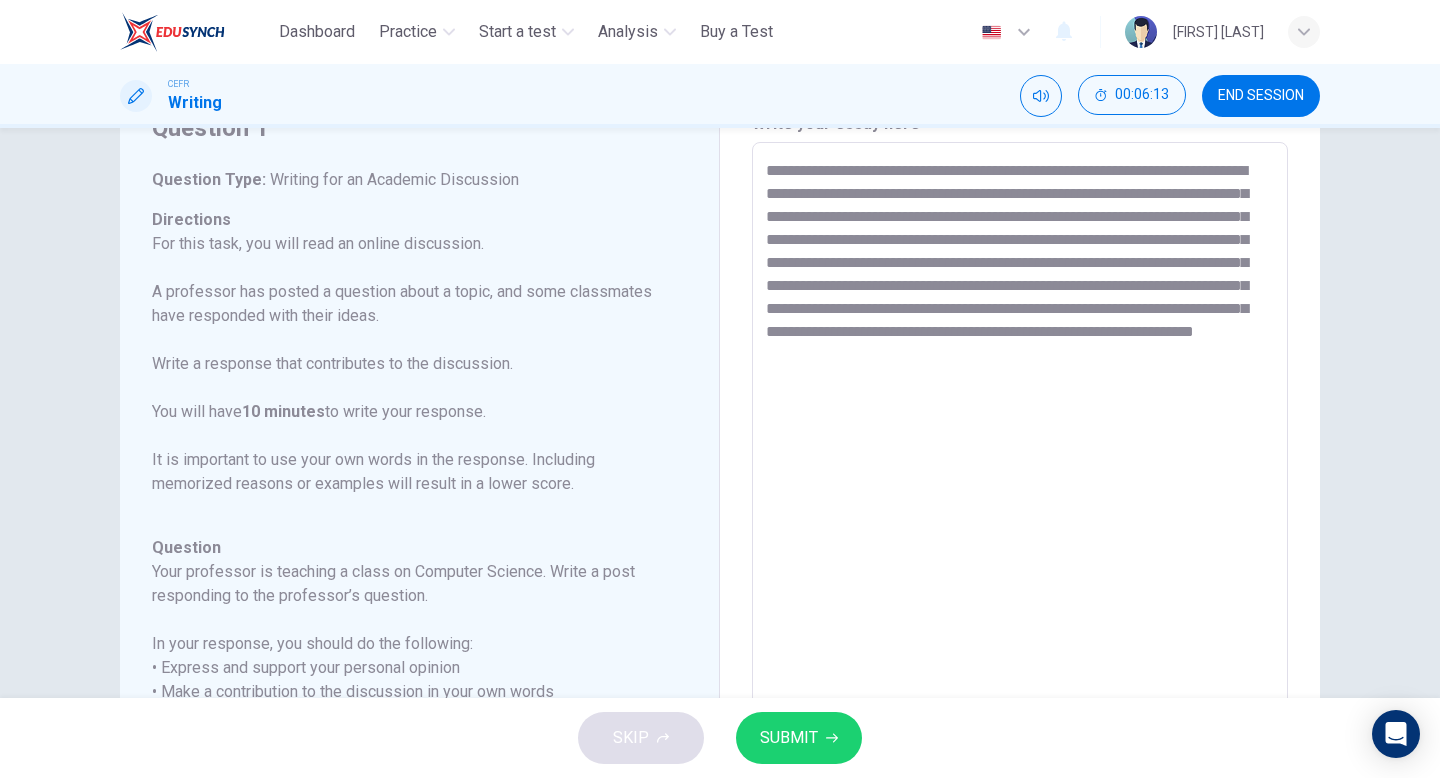 drag, startPoint x: 1151, startPoint y: 244, endPoint x: 1074, endPoint y: 245, distance: 77.00649 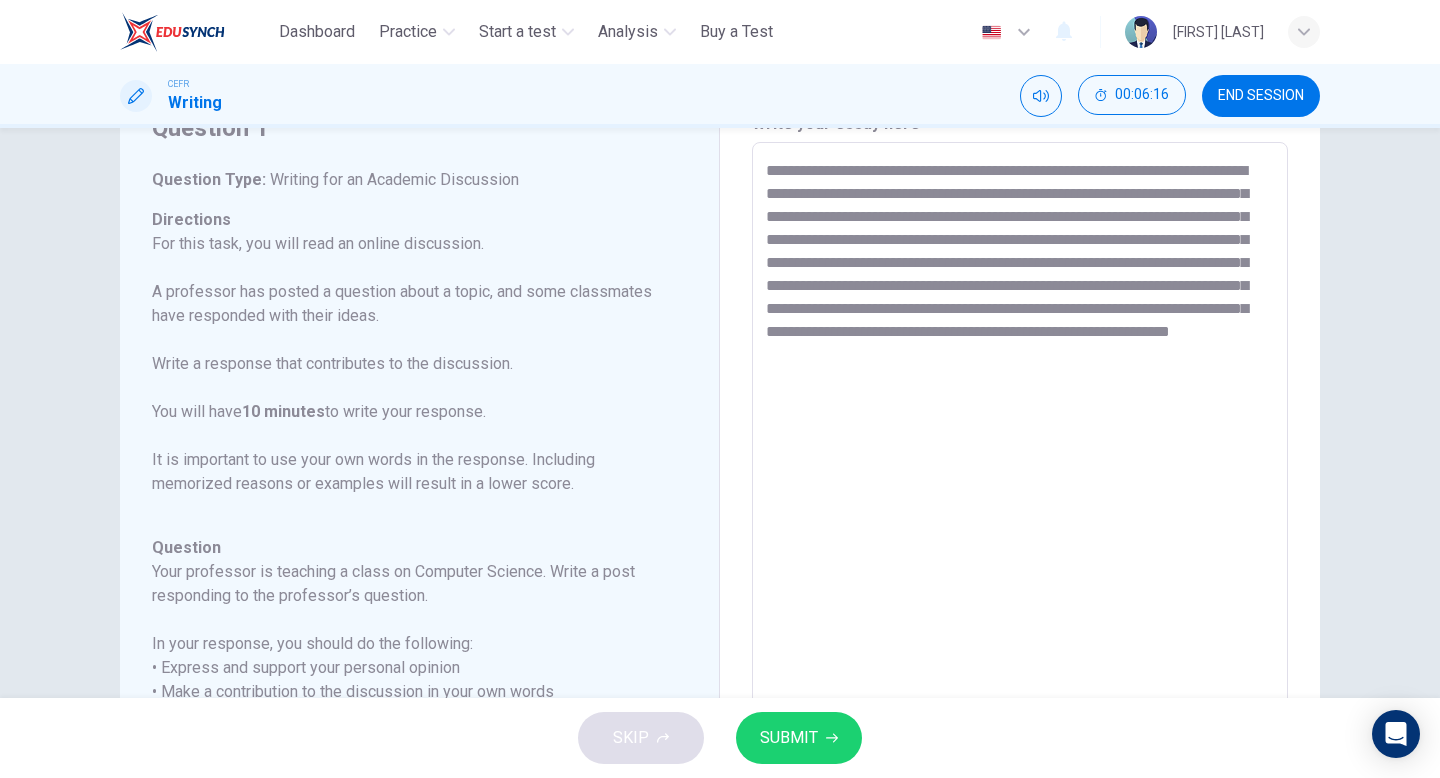 click on "**********" at bounding box center (1020, 476) 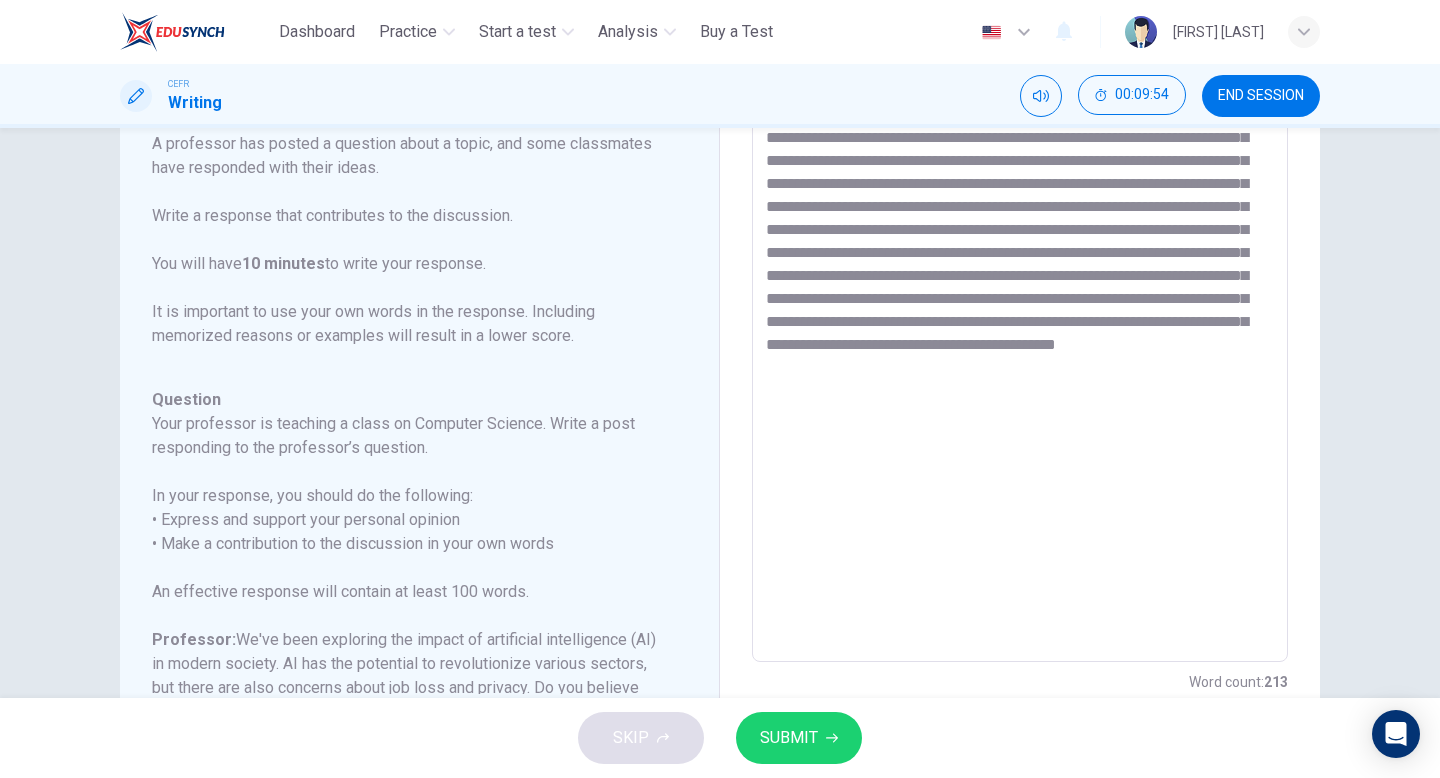 scroll, scrollTop: 320, scrollLeft: 0, axis: vertical 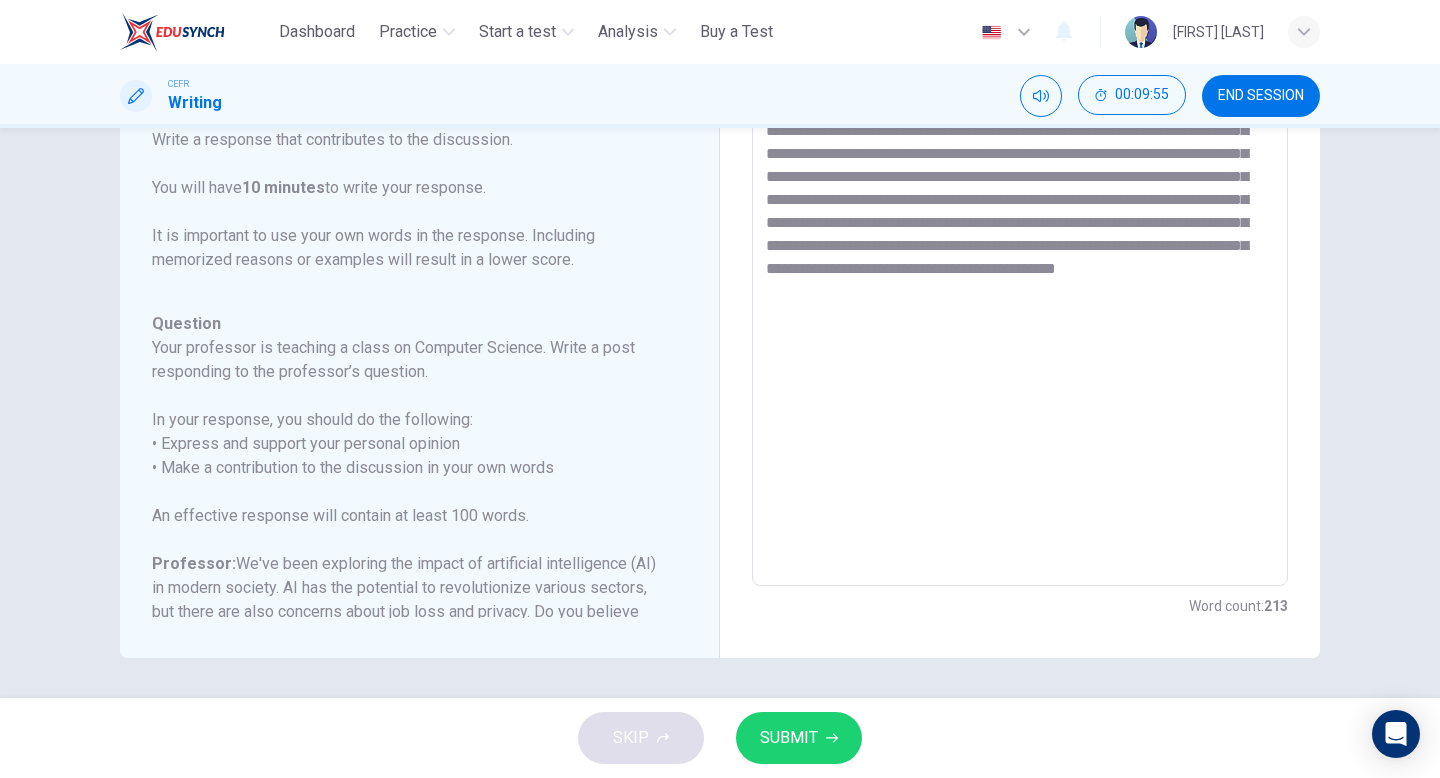 type on "**********" 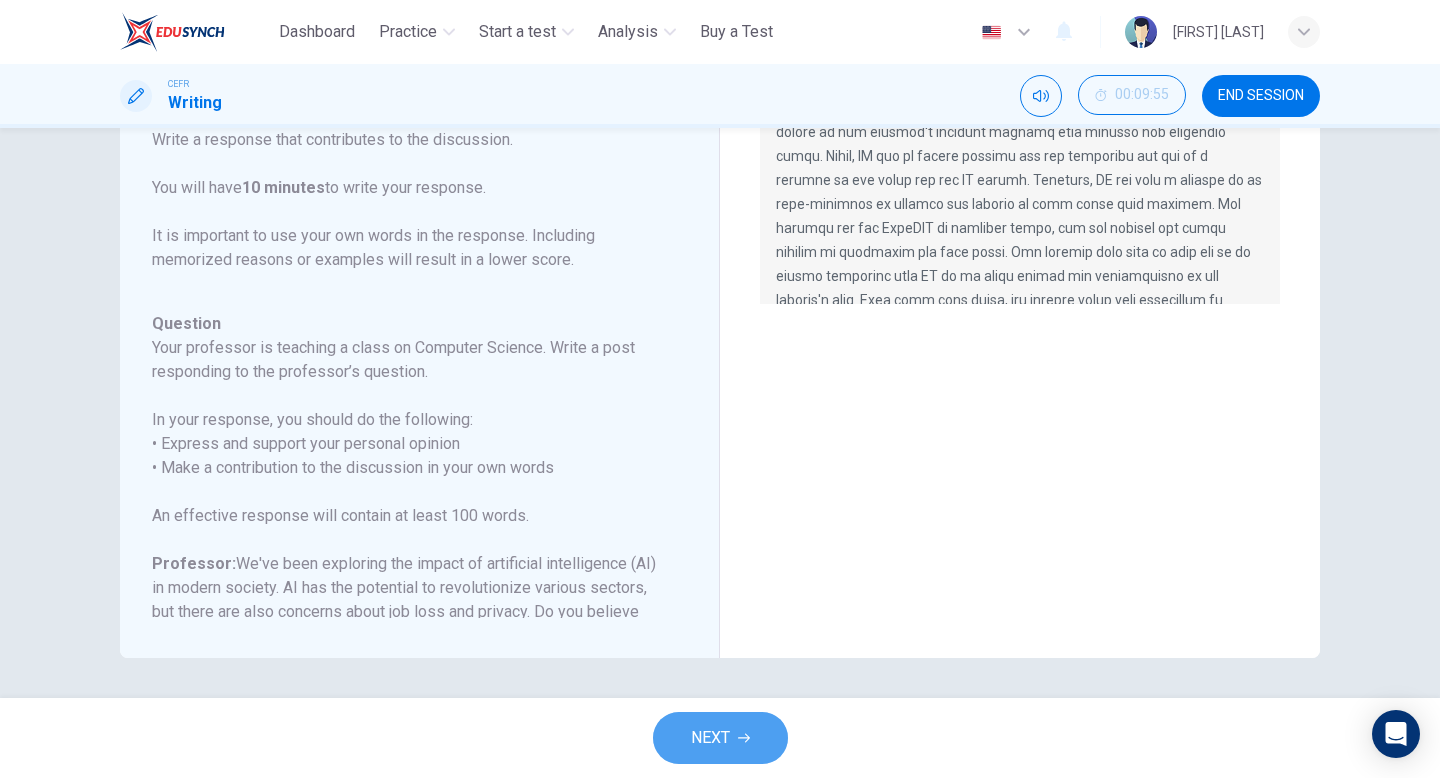 click on "NEXT" at bounding box center (720, 738) 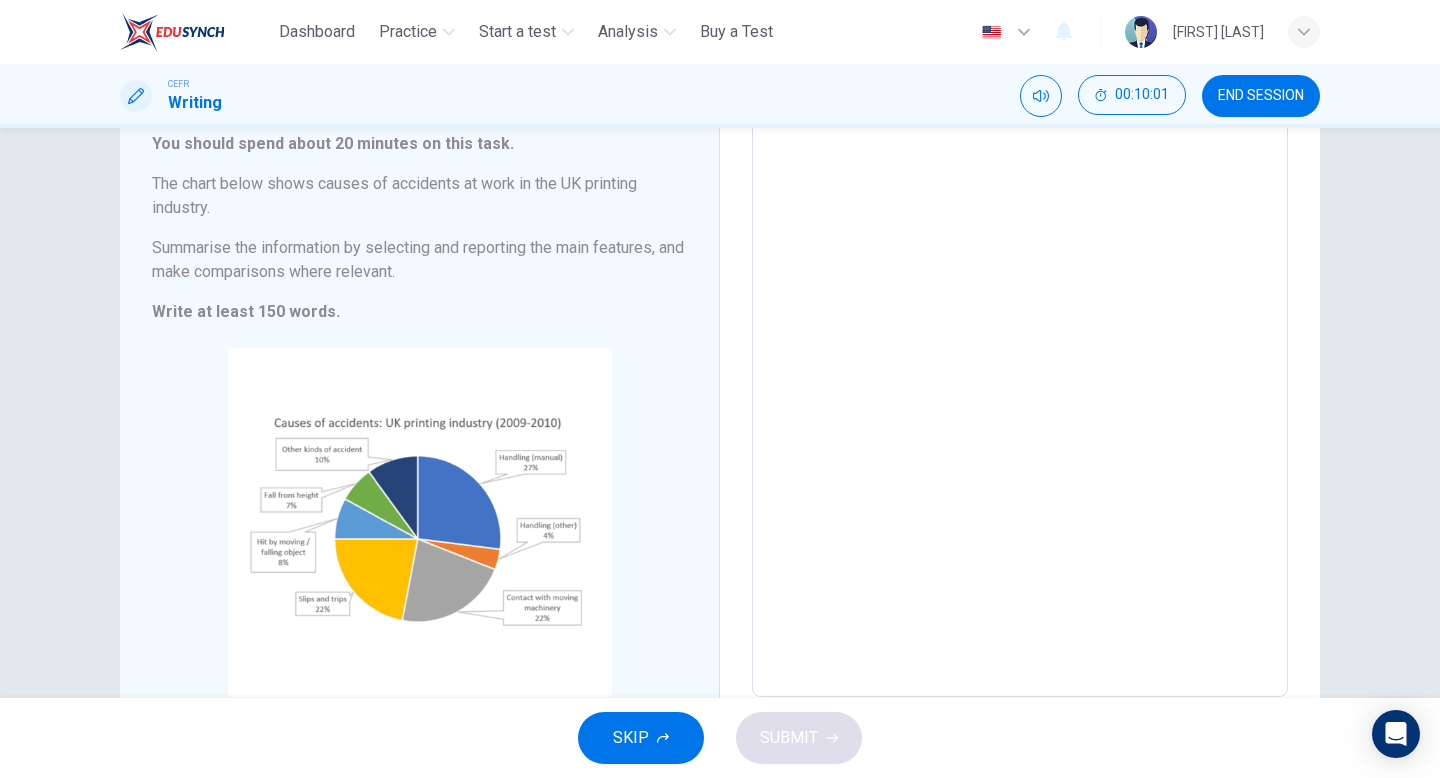 scroll, scrollTop: 0, scrollLeft: 0, axis: both 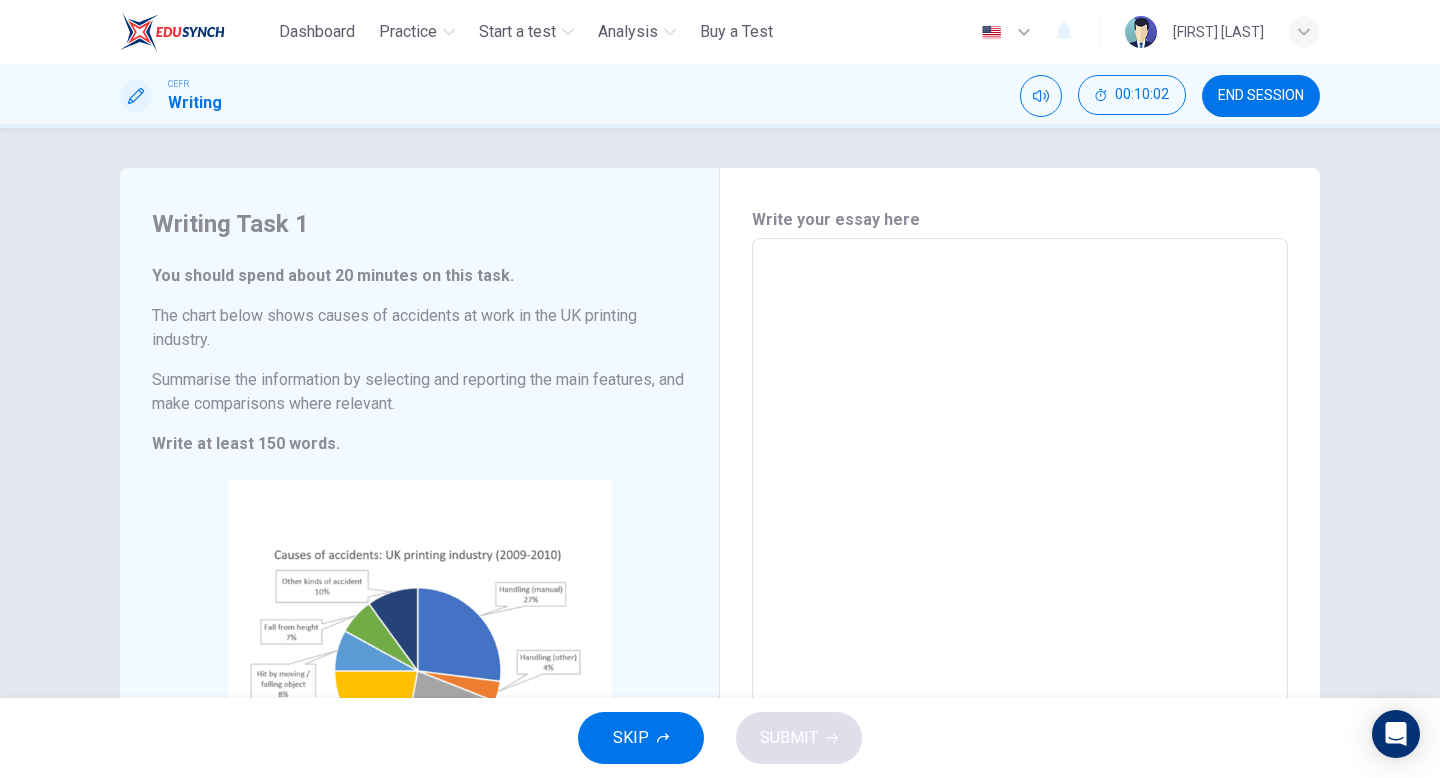 click on "END SESSION" at bounding box center (1261, 96) 